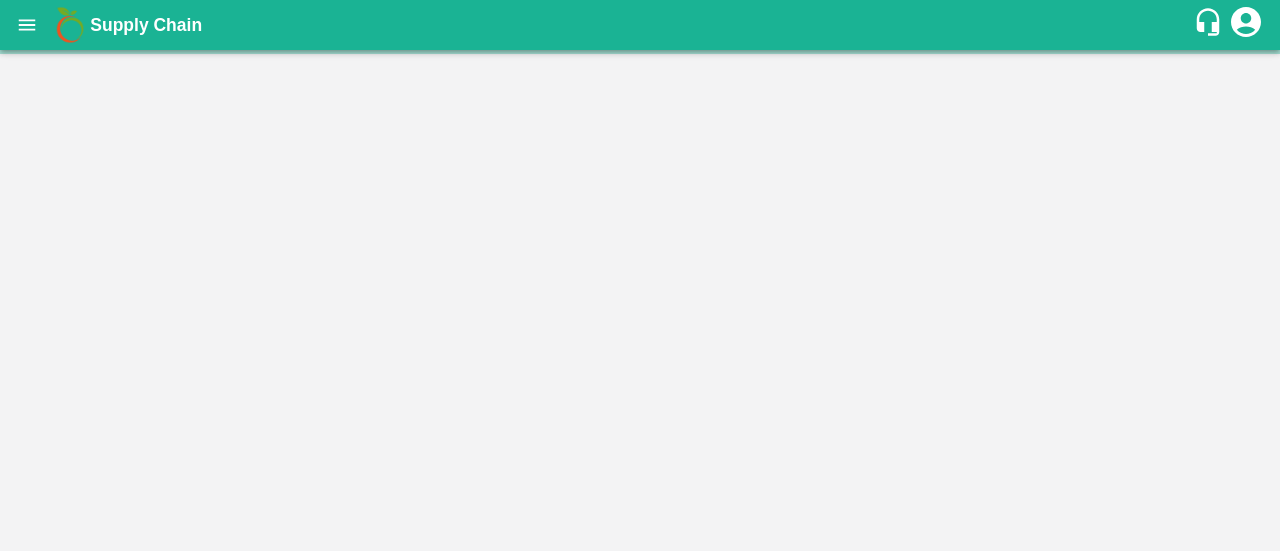scroll, scrollTop: 0, scrollLeft: 0, axis: both 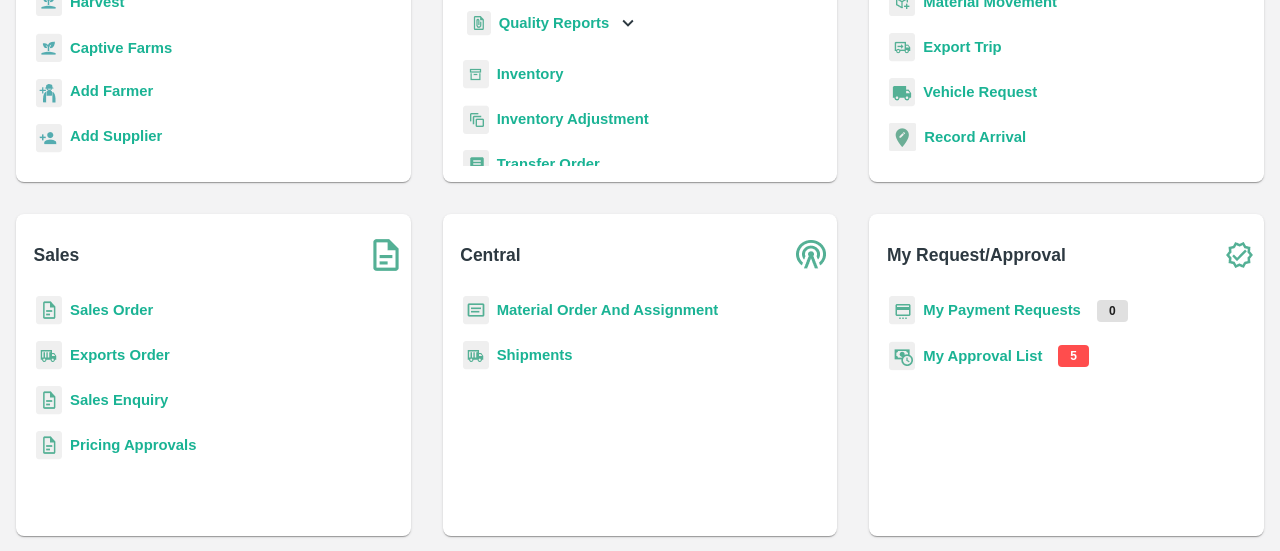 click on "My Approval List" at bounding box center (982, 356) 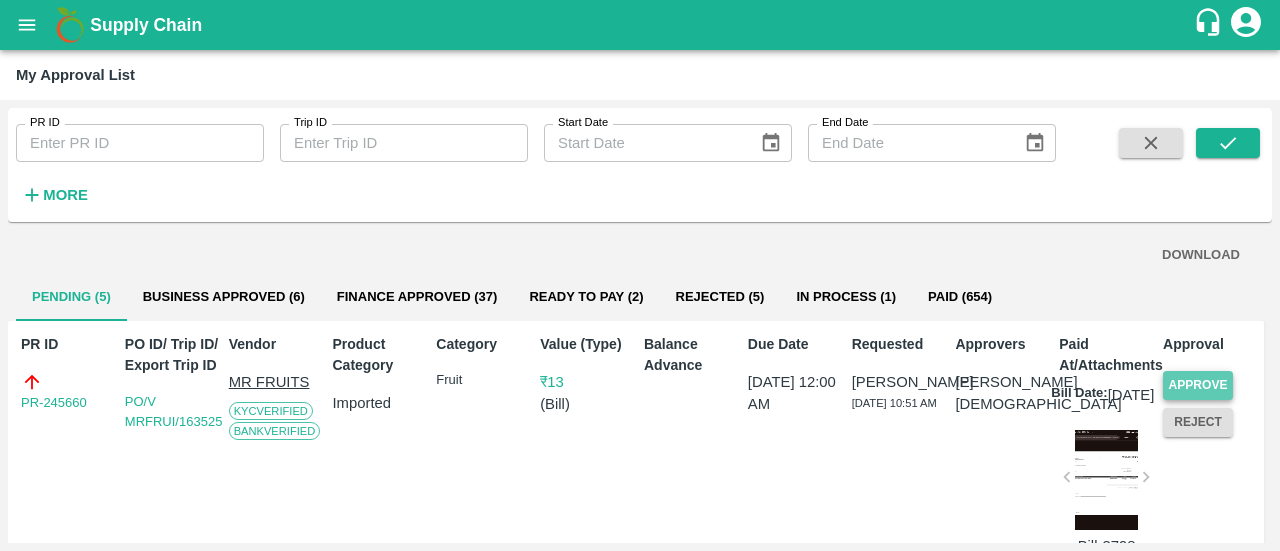 click on "Approve" at bounding box center [1198, 385] 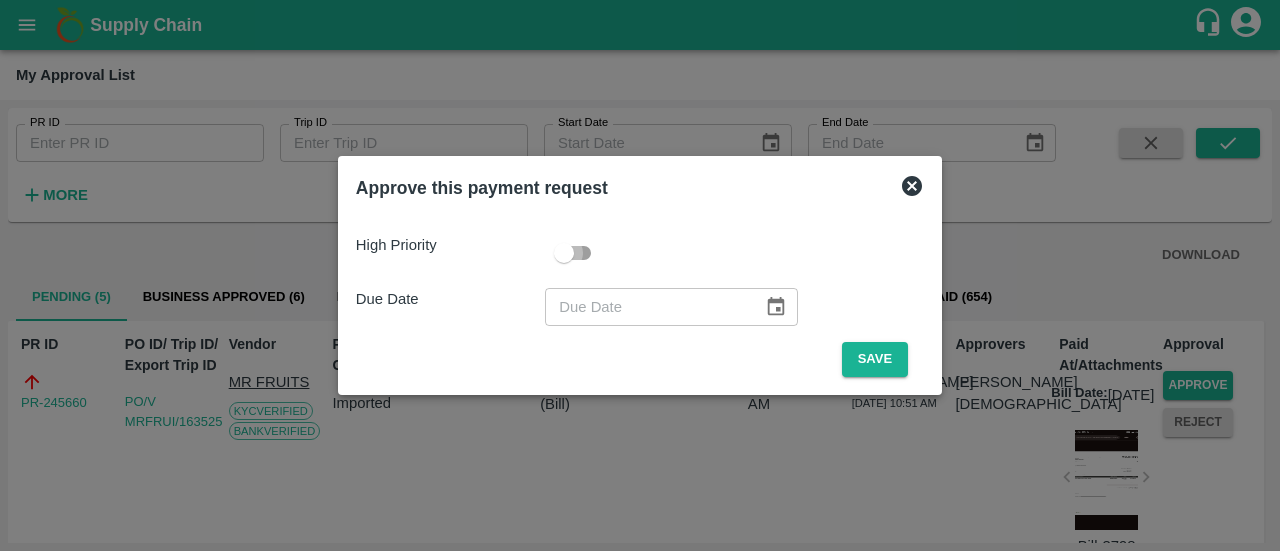 click at bounding box center (564, 253) 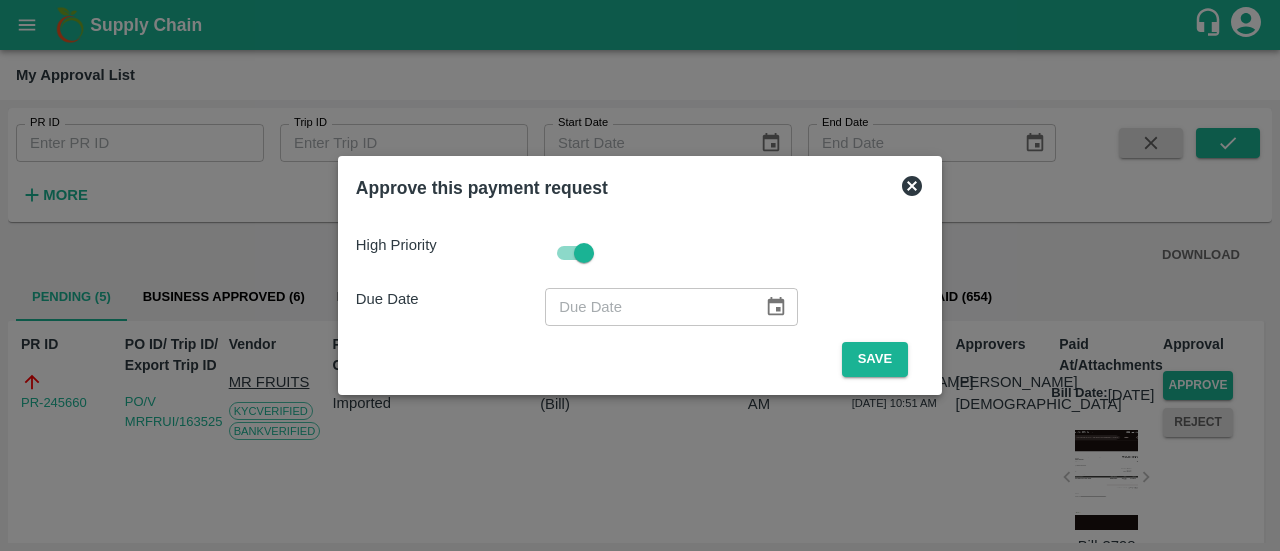 click 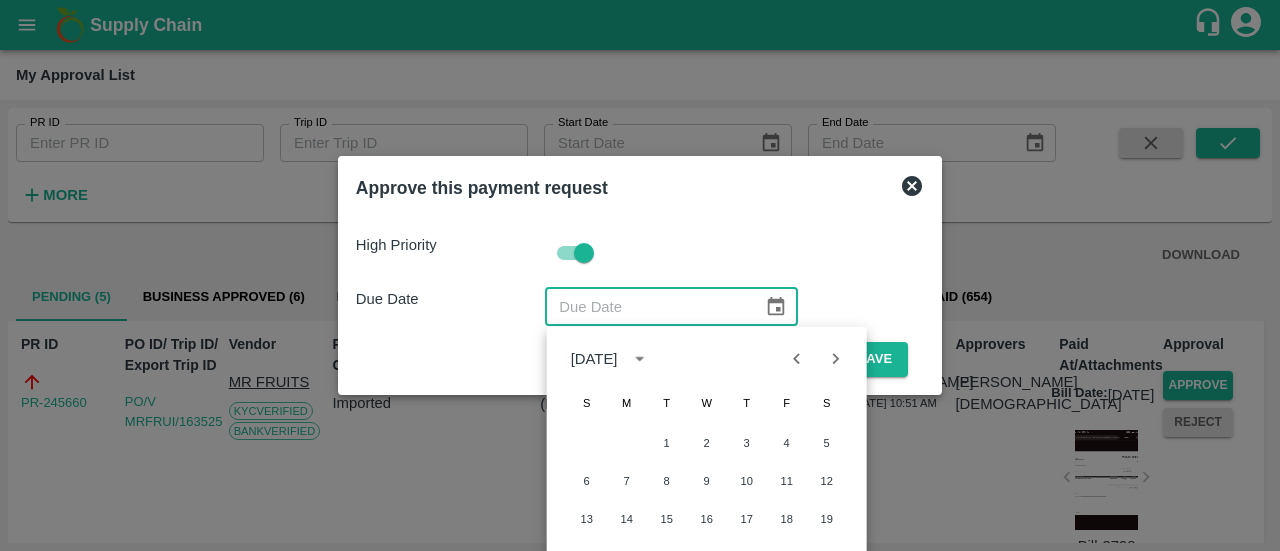 drag, startPoint x: 1279, startPoint y: 95, endPoint x: 1279, endPoint y: 266, distance: 171 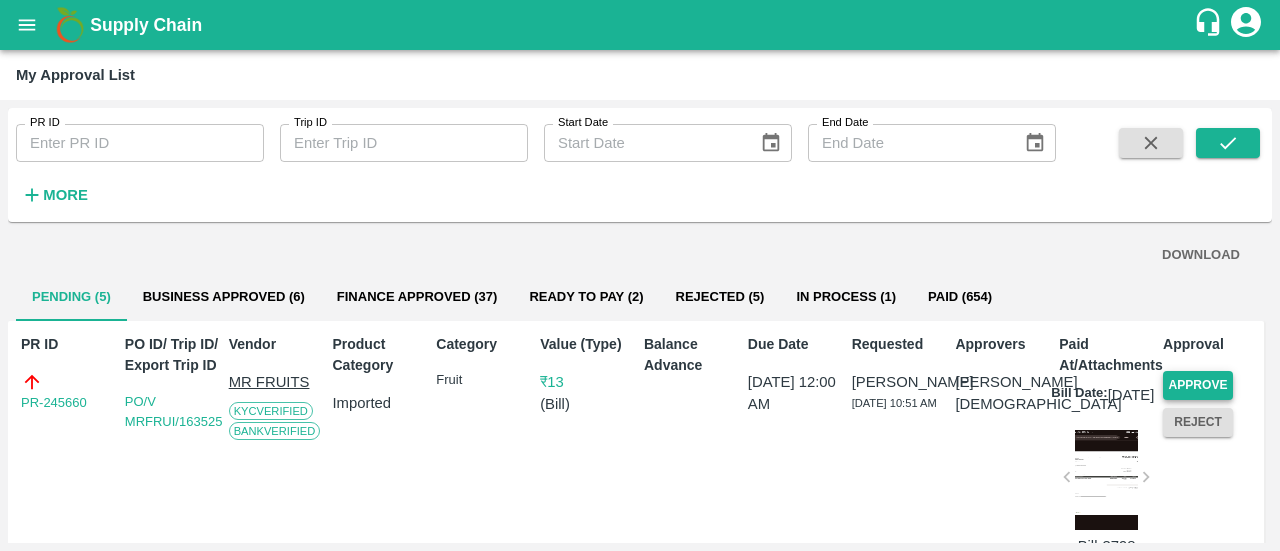 click on "Approve" at bounding box center (1198, 385) 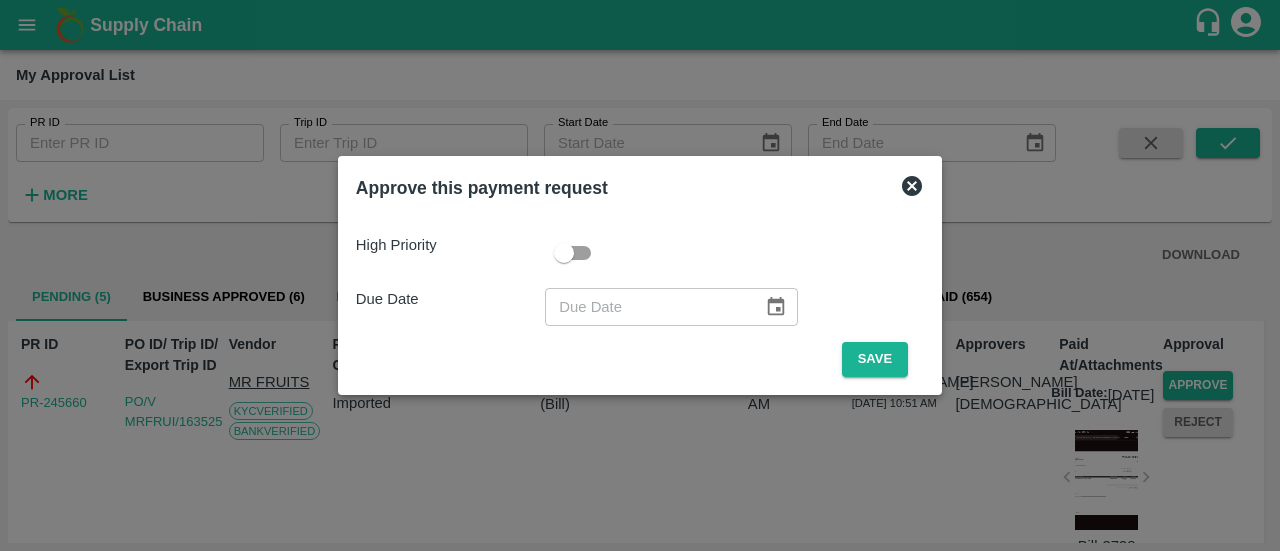drag, startPoint x: 1279, startPoint y: 181, endPoint x: 1279, endPoint y: 349, distance: 168 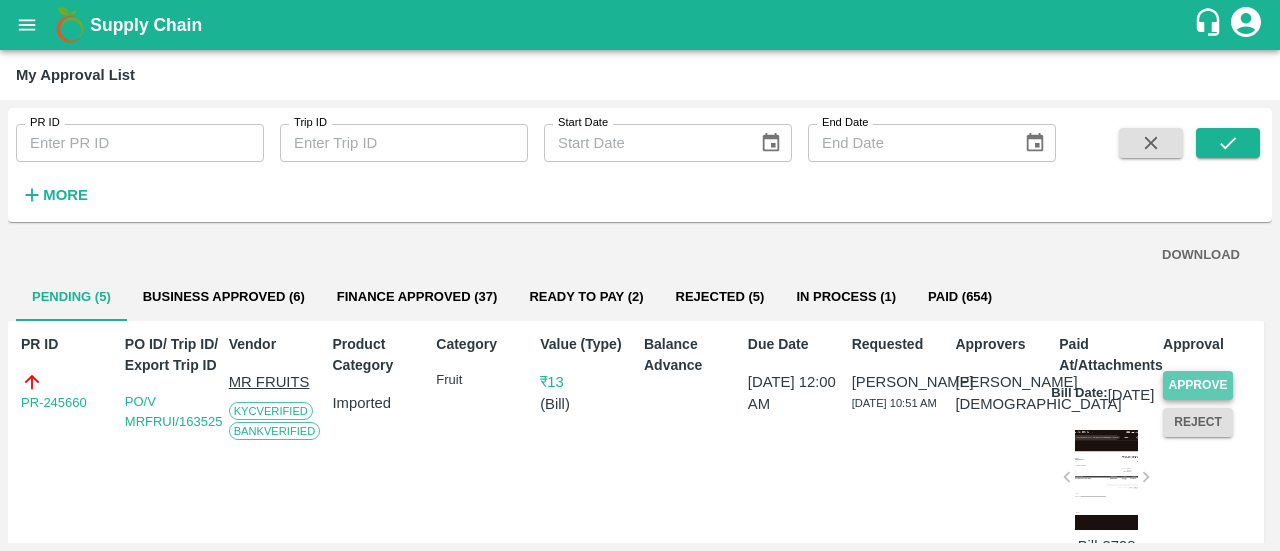 click on "Approve" at bounding box center [1198, 385] 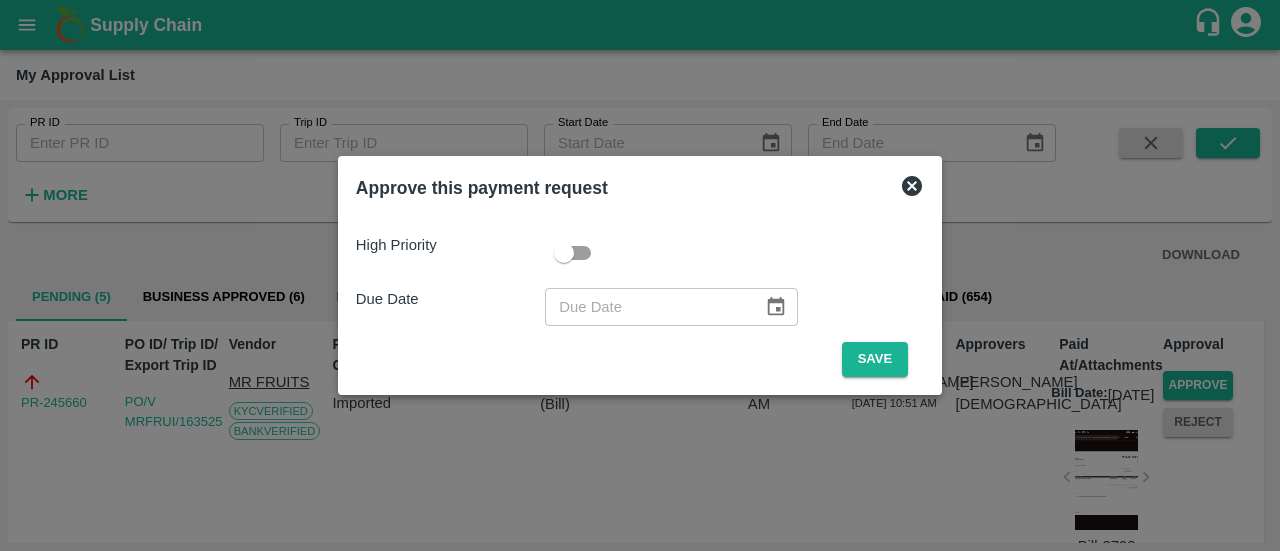 click at bounding box center (564, 253) 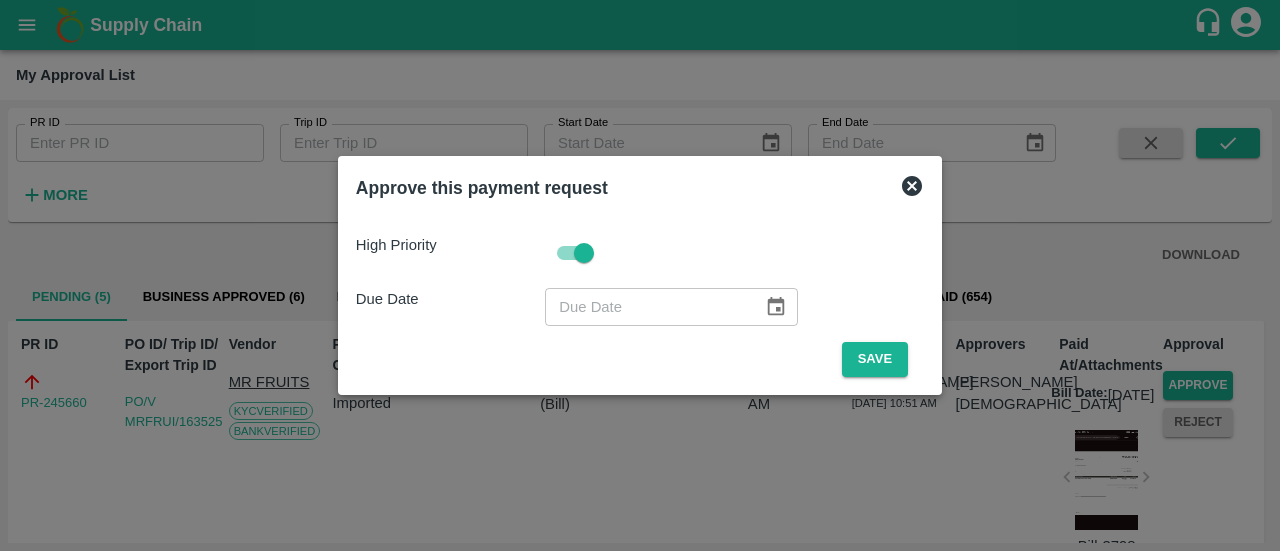click at bounding box center [776, 307] 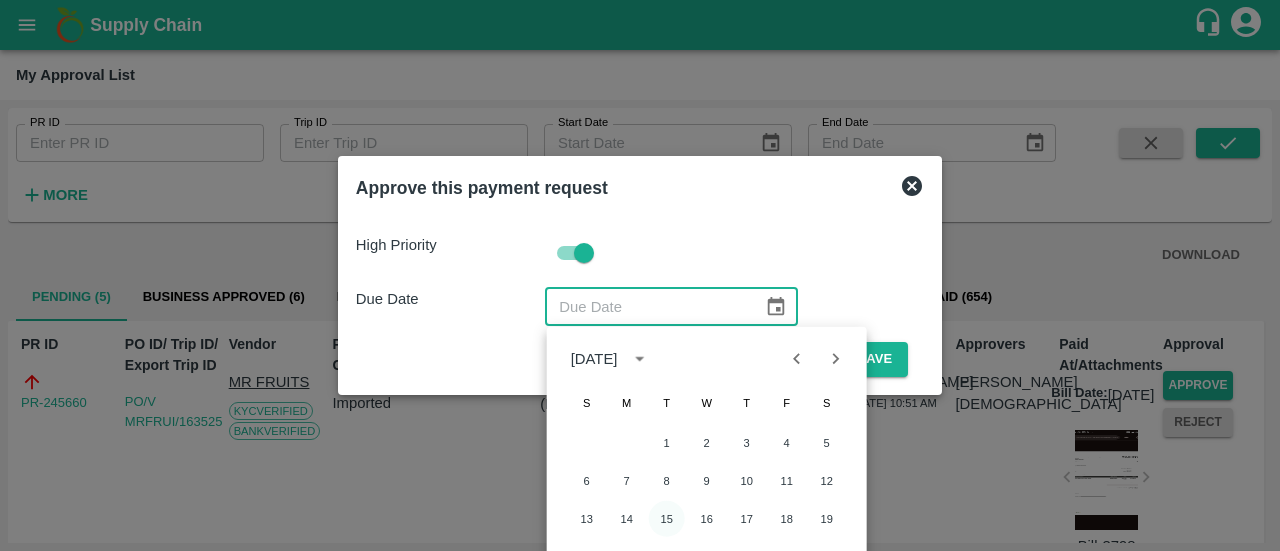 click on "15" at bounding box center (667, 519) 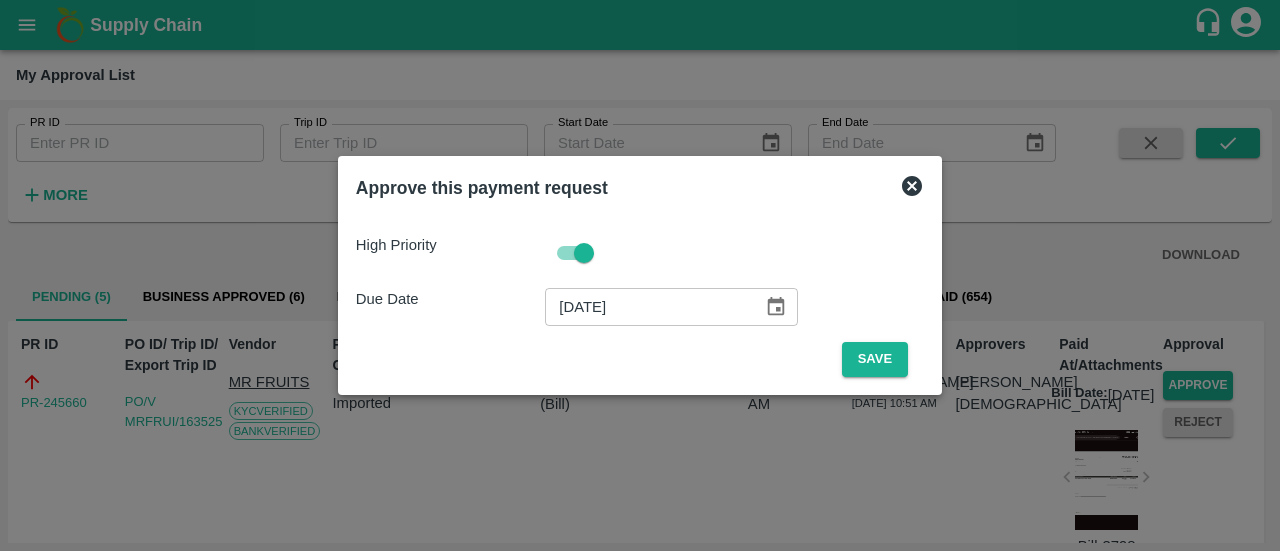 click on "[DATE]" at bounding box center (647, 307) 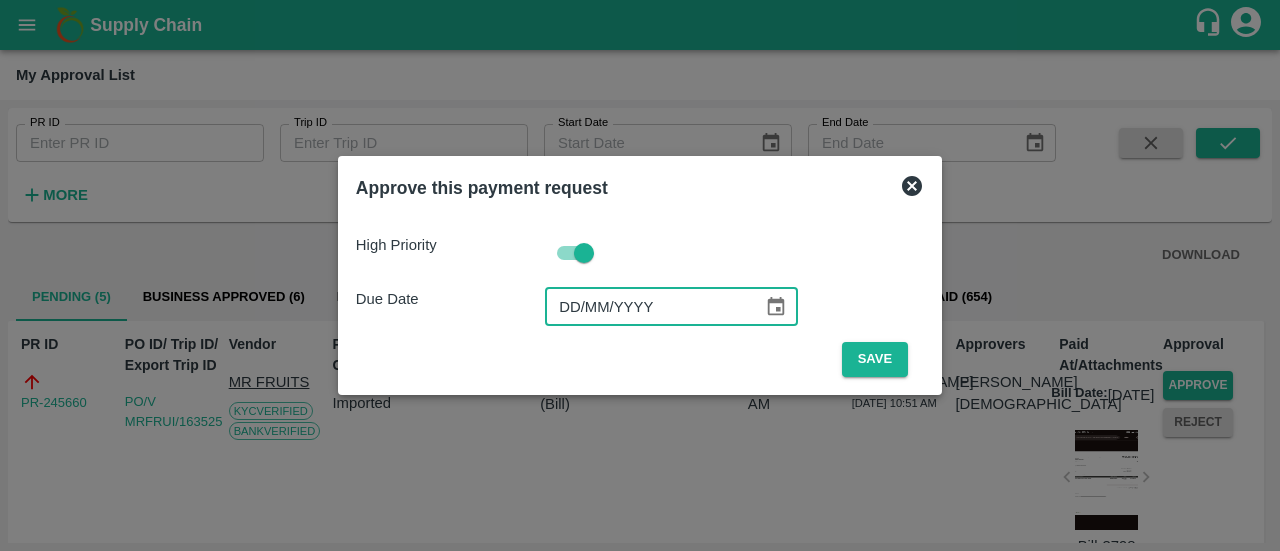 click on "DD/MM/YYYY" at bounding box center [647, 307] 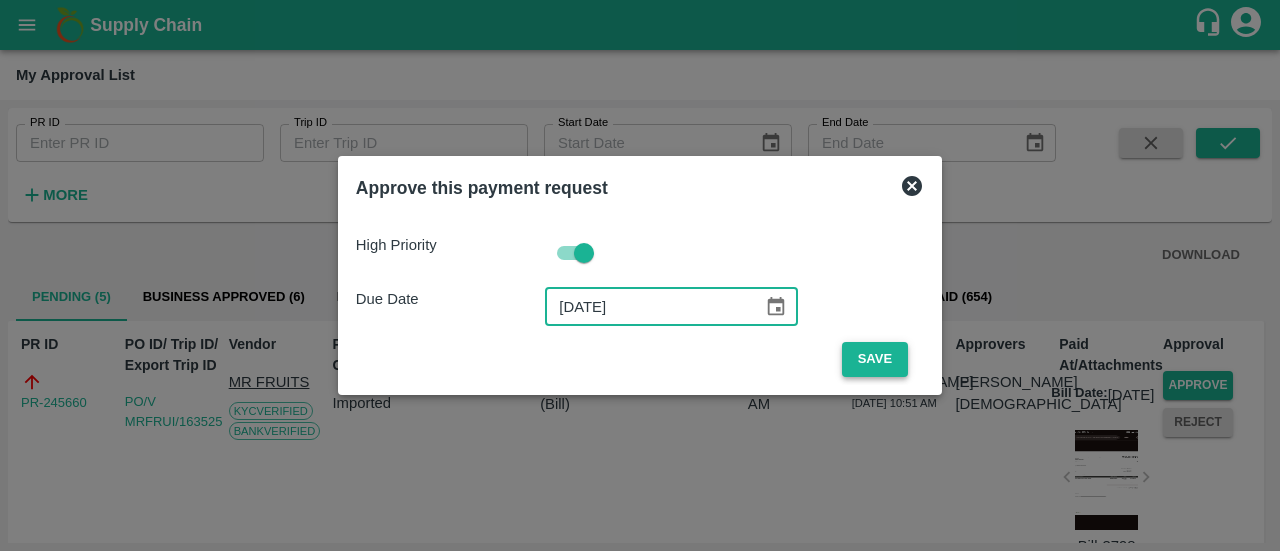 type on "[DATE]" 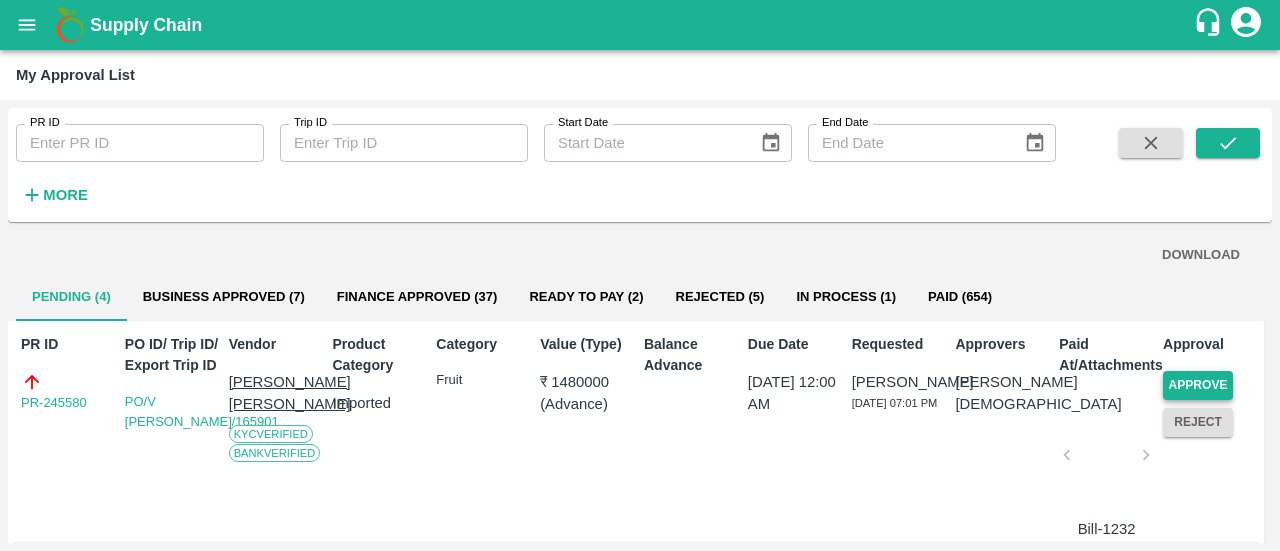 click on "Approve" at bounding box center (1198, 385) 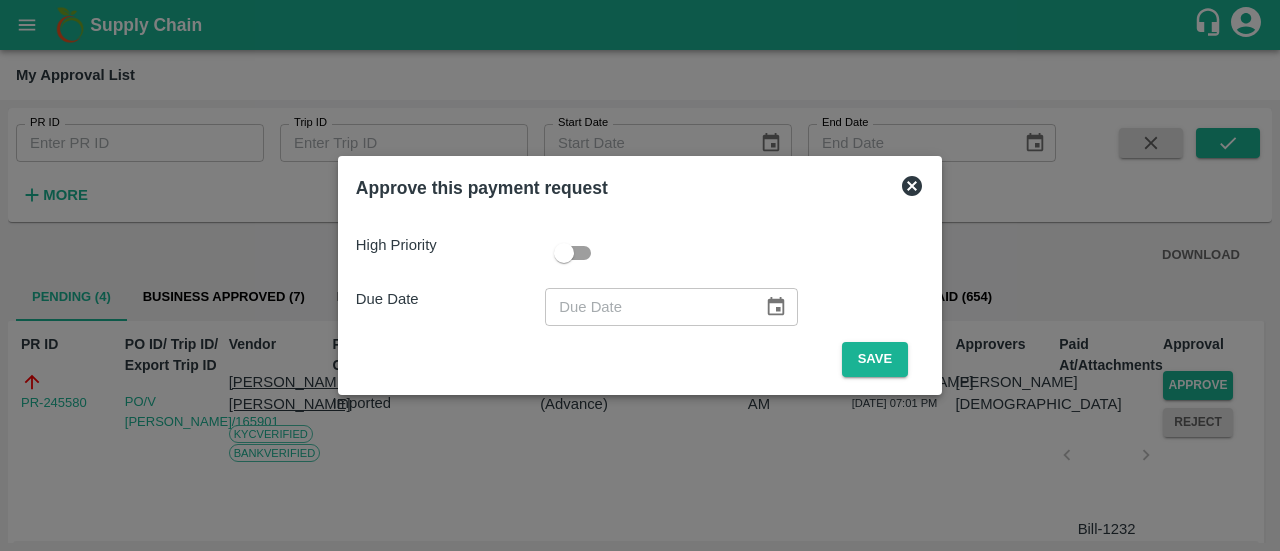 click at bounding box center (564, 253) 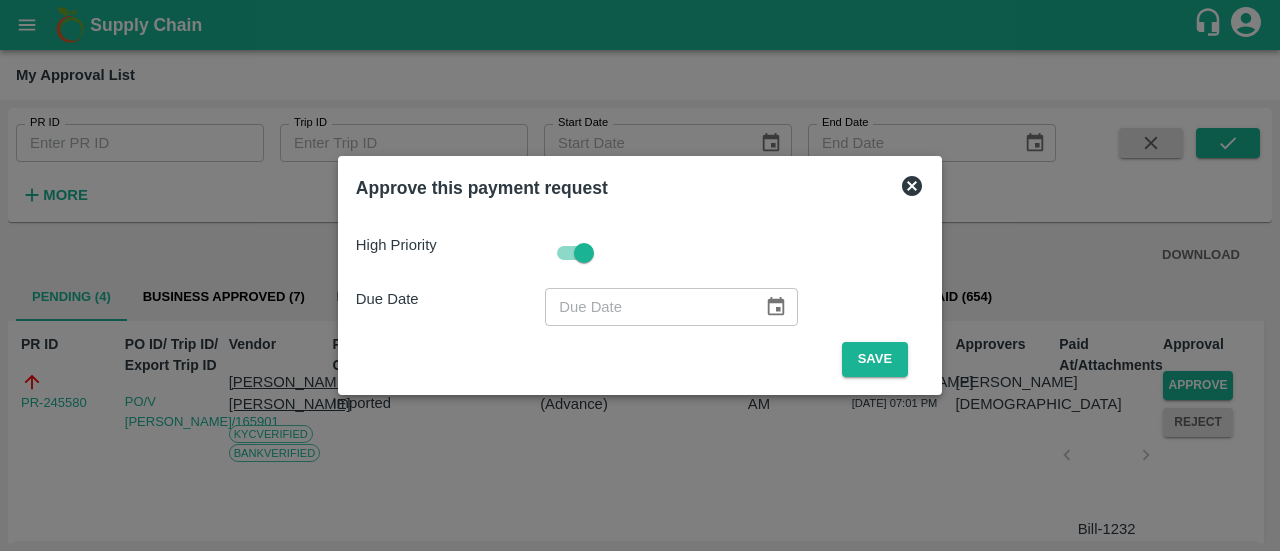click 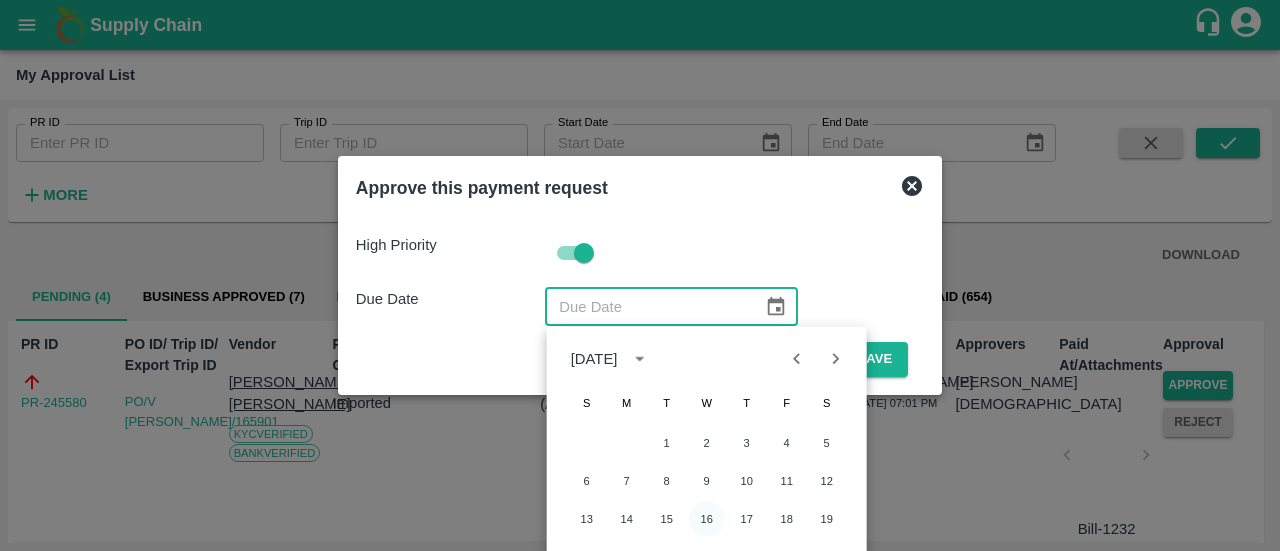 click on "16" at bounding box center (707, 519) 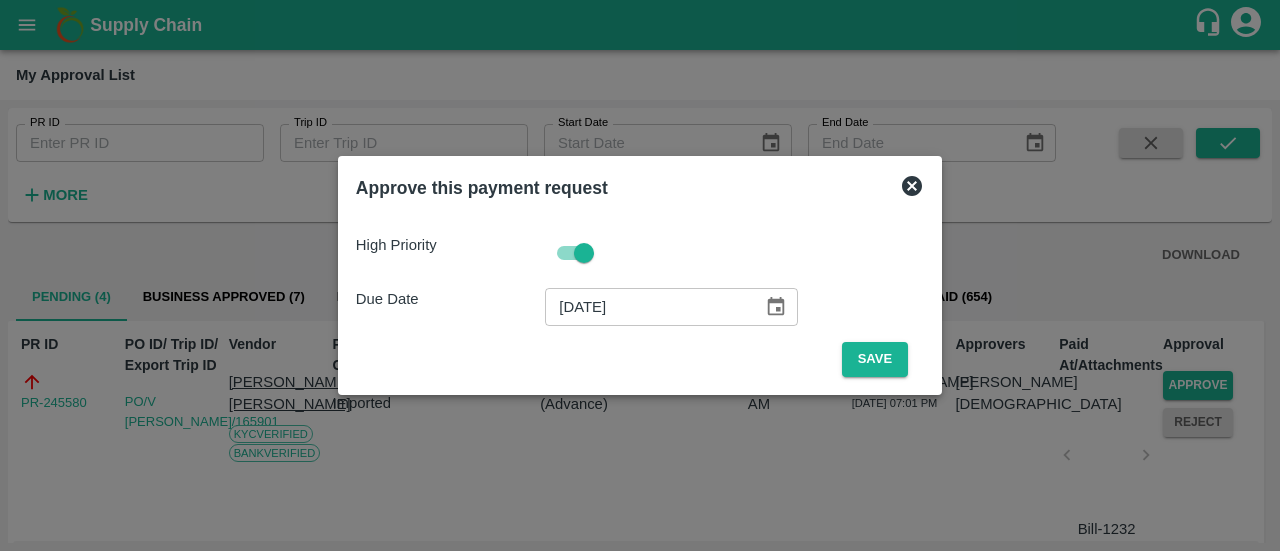 click on "[DATE]" at bounding box center [647, 307] 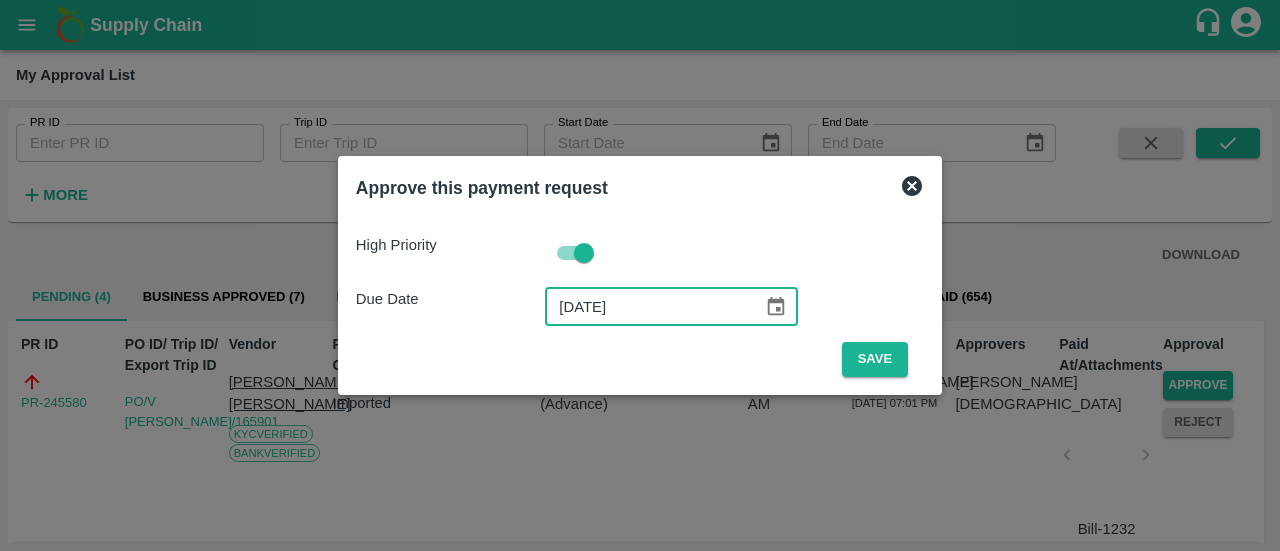 click on "[DATE]" at bounding box center (647, 307) 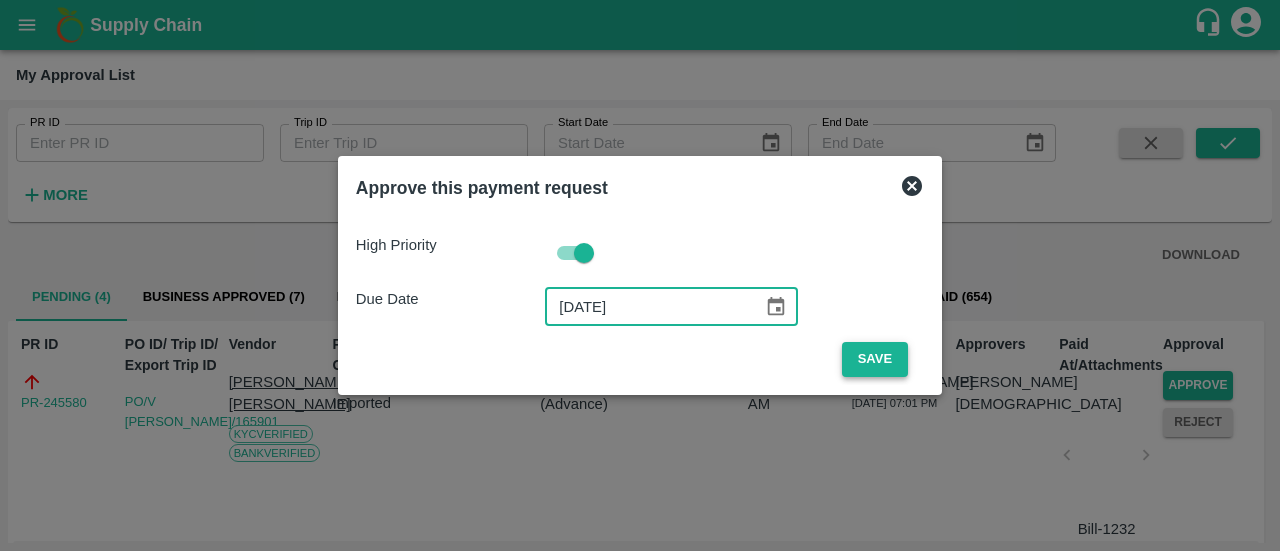 type on "[DATE]" 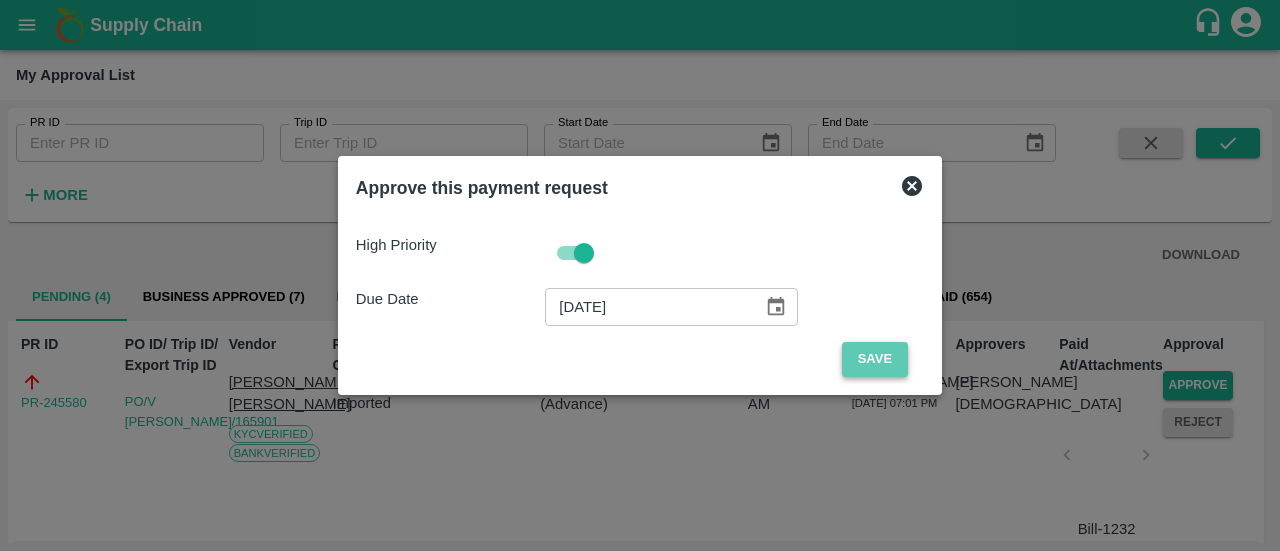 click on "Save" at bounding box center (875, 359) 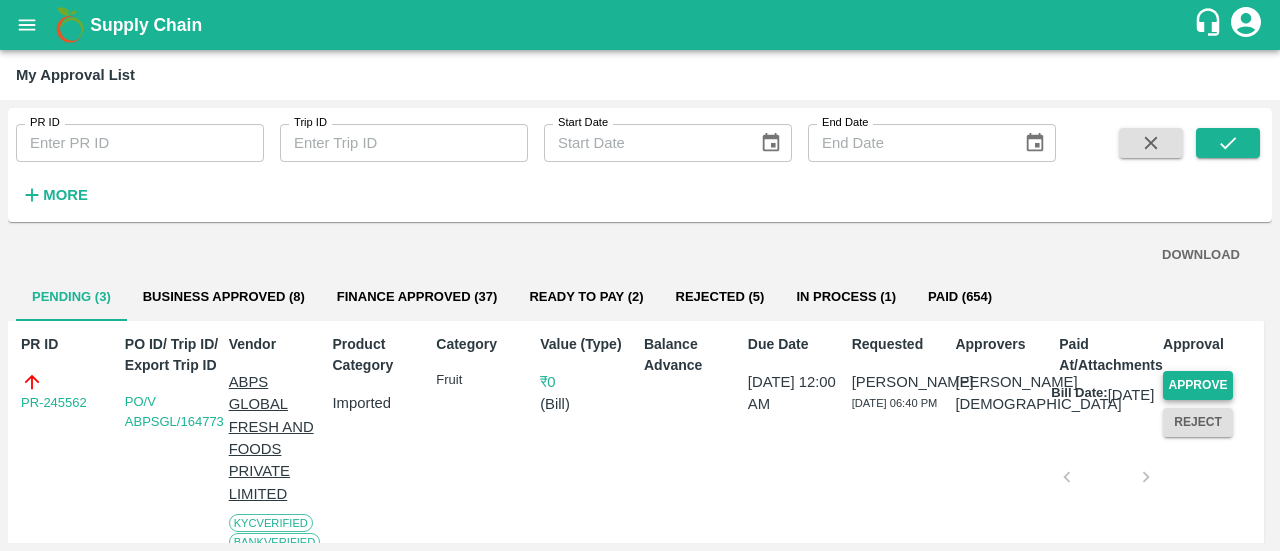 click on "Approve" at bounding box center (1198, 385) 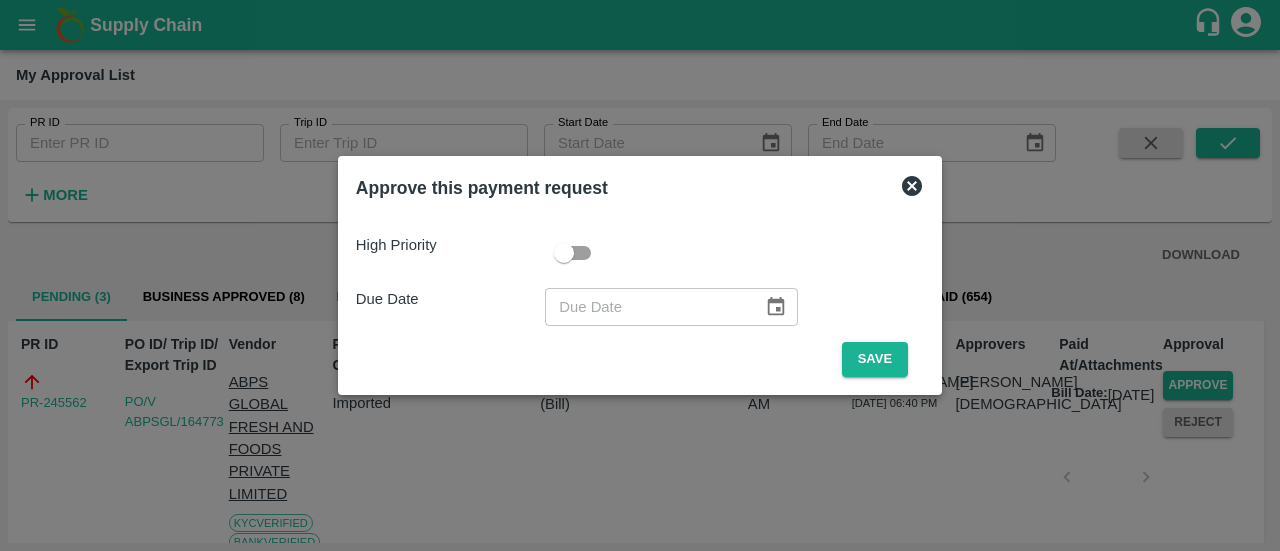 click at bounding box center [564, 253] 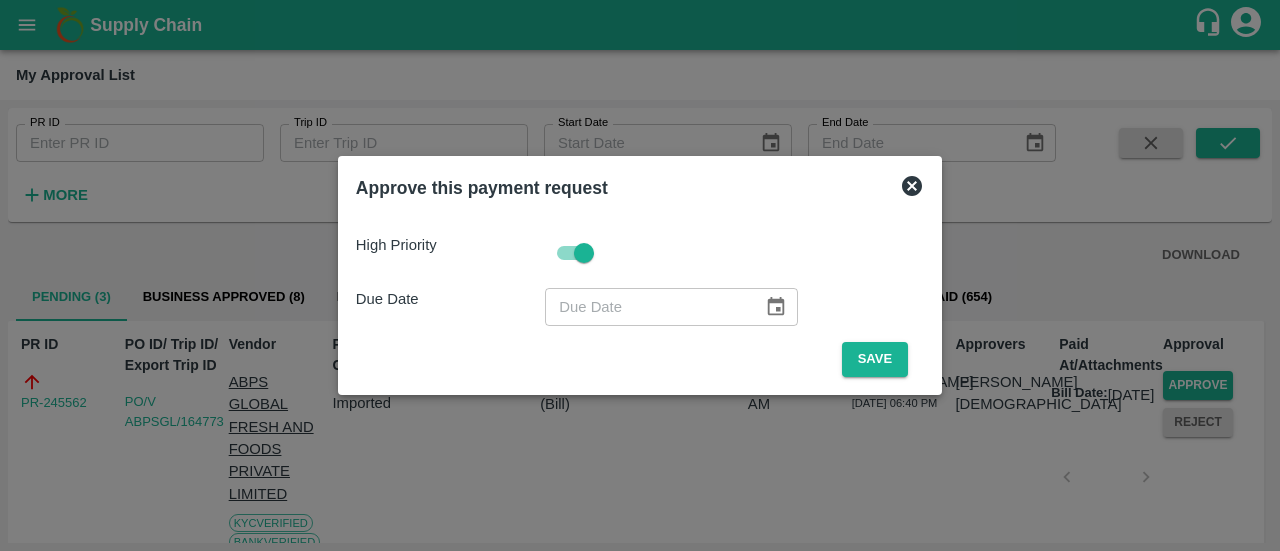 click 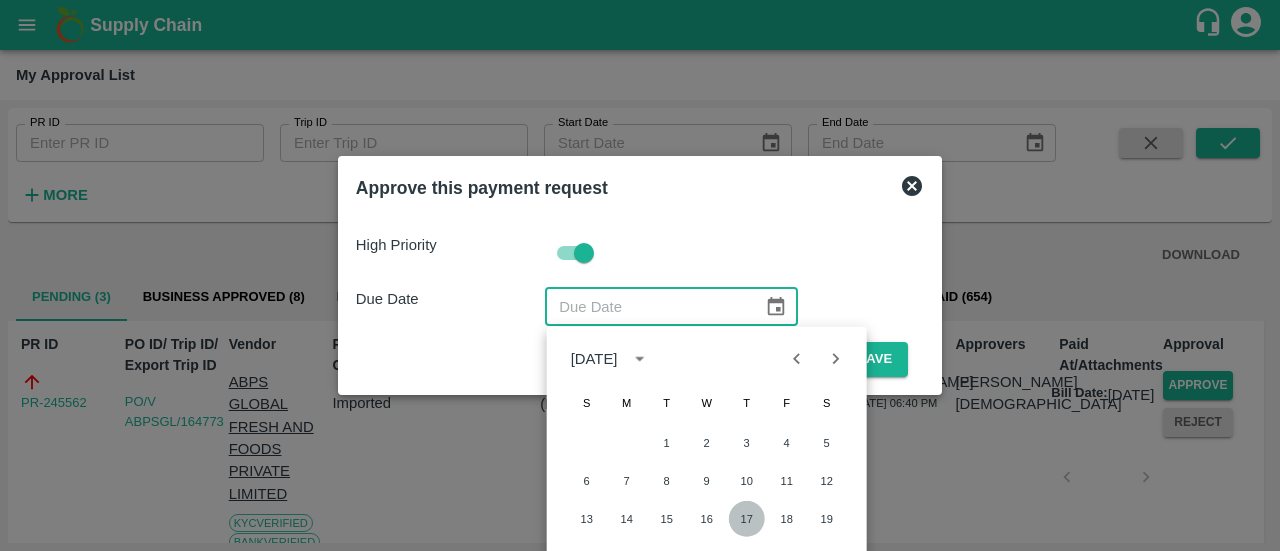 click on "17" at bounding box center [747, 519] 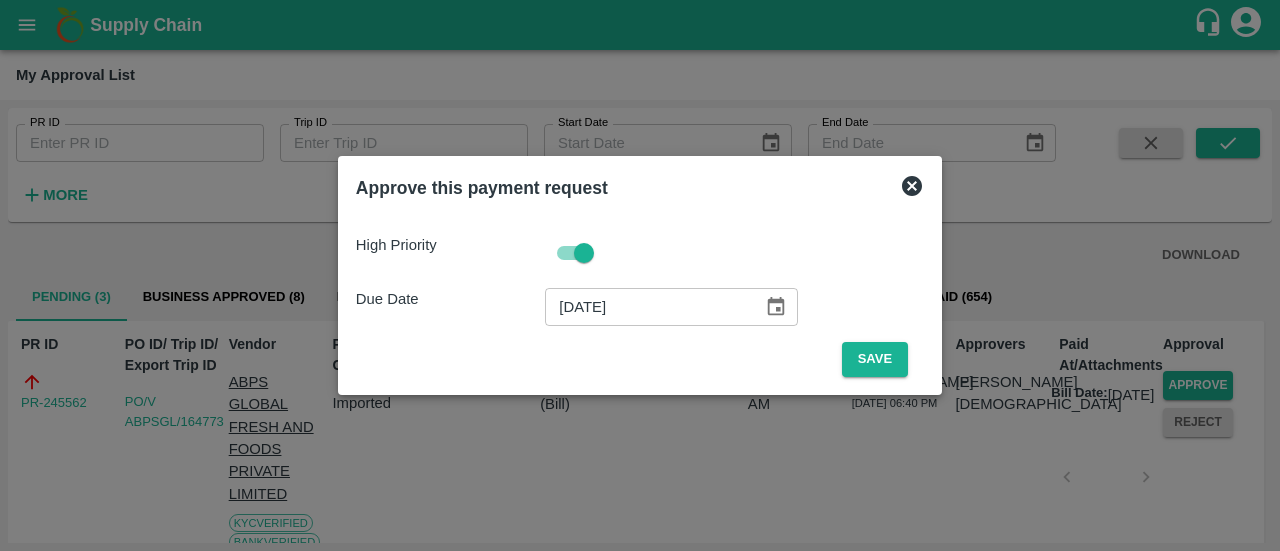 click on "[DATE]" at bounding box center (647, 307) 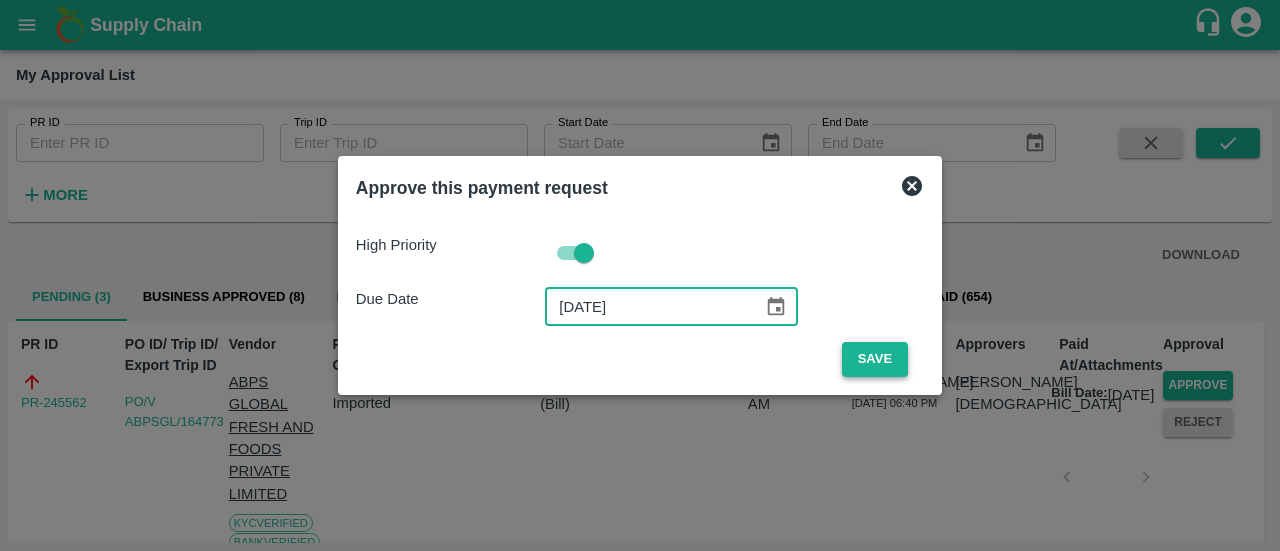 type on "[DATE]" 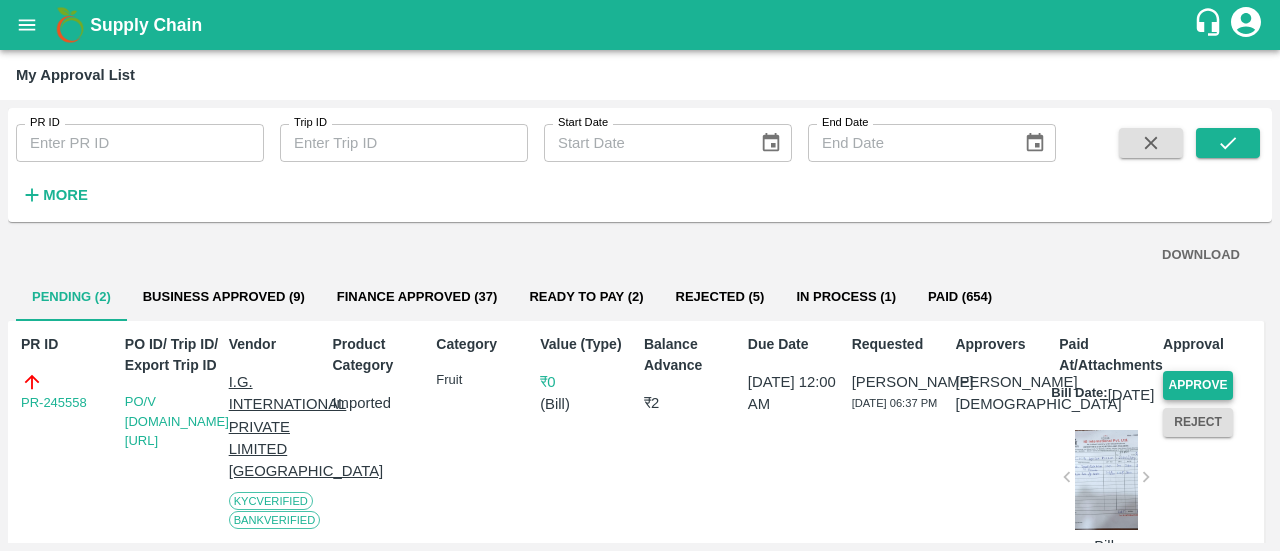 click on "Approve" at bounding box center [1198, 385] 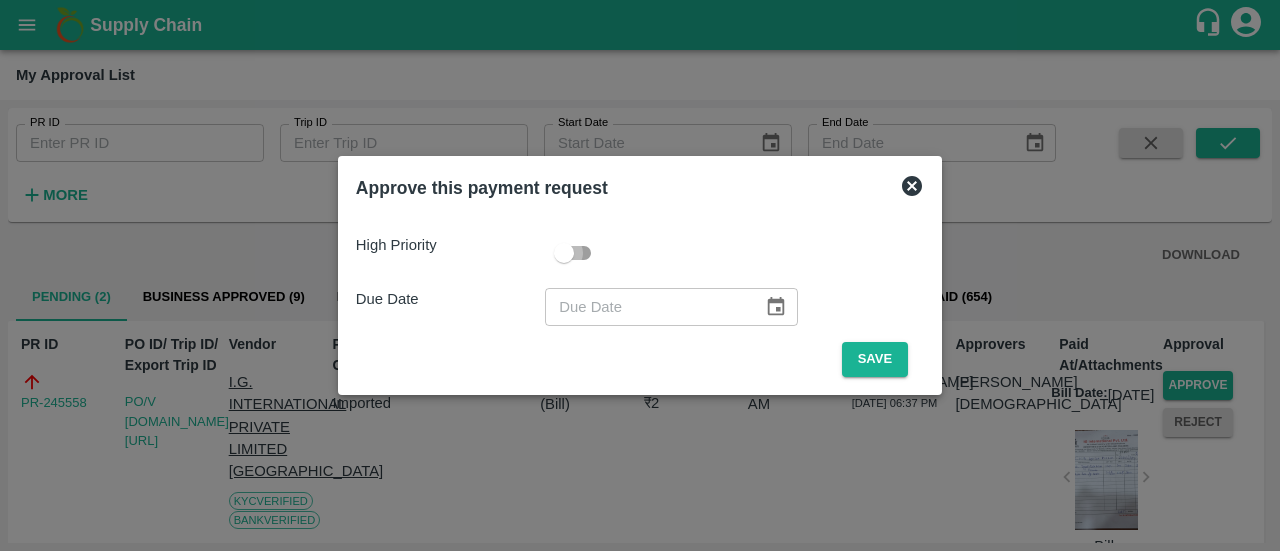 click at bounding box center (564, 253) 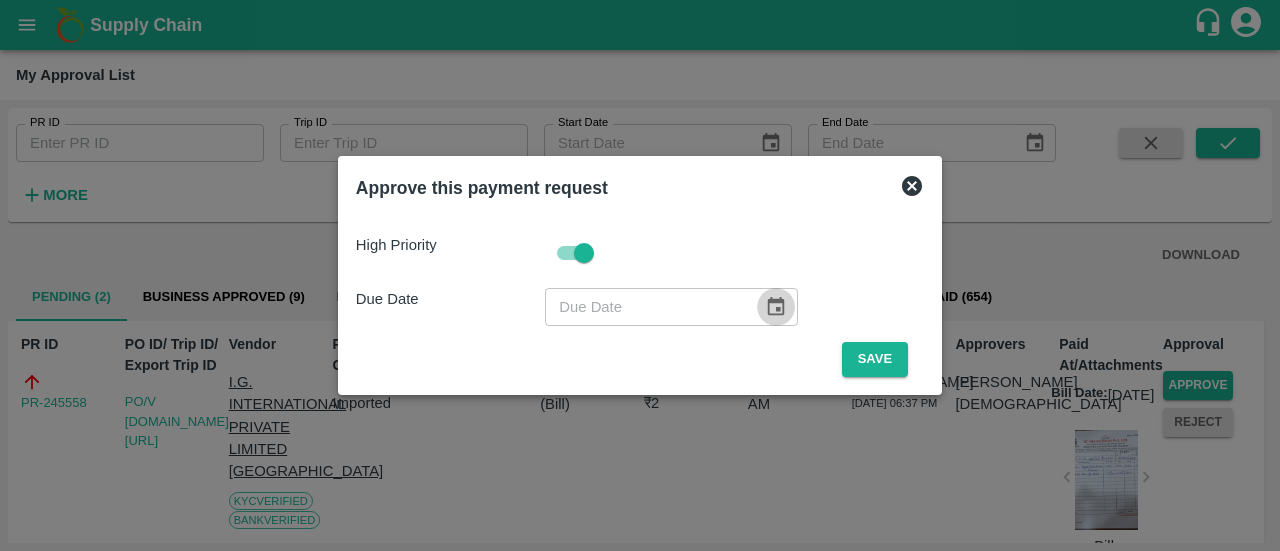 click 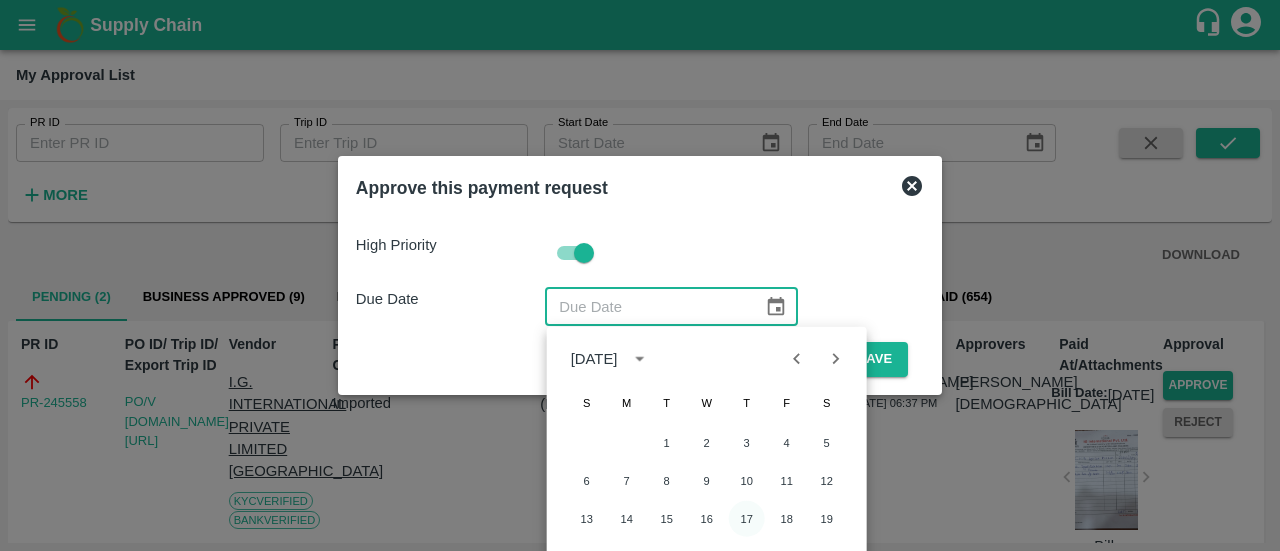 click on "17" at bounding box center (747, 519) 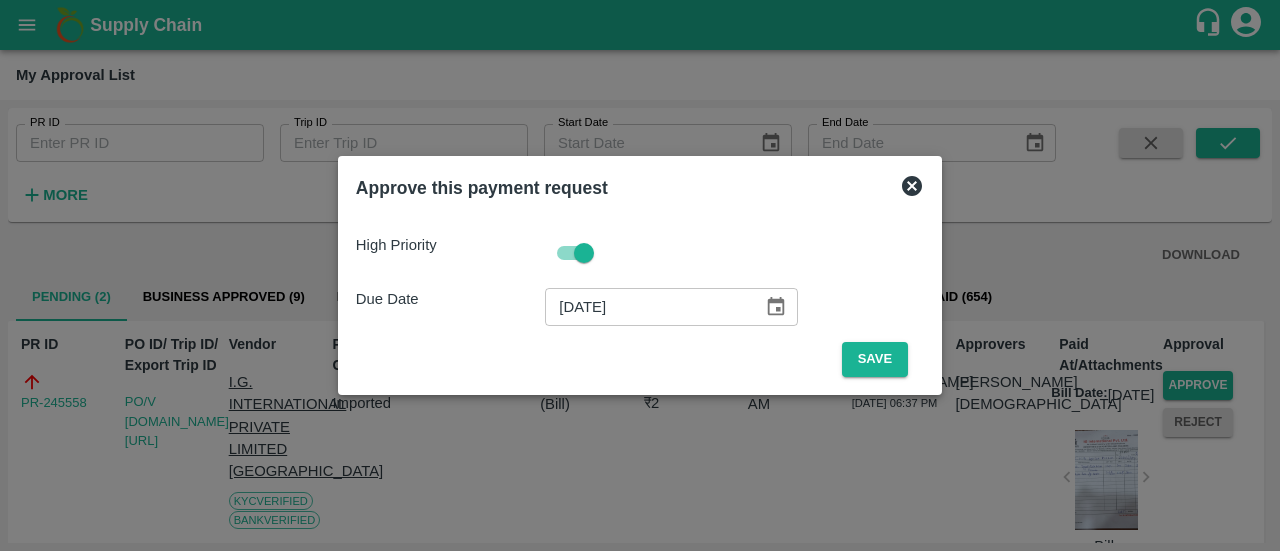 click on "[DATE]" at bounding box center [647, 307] 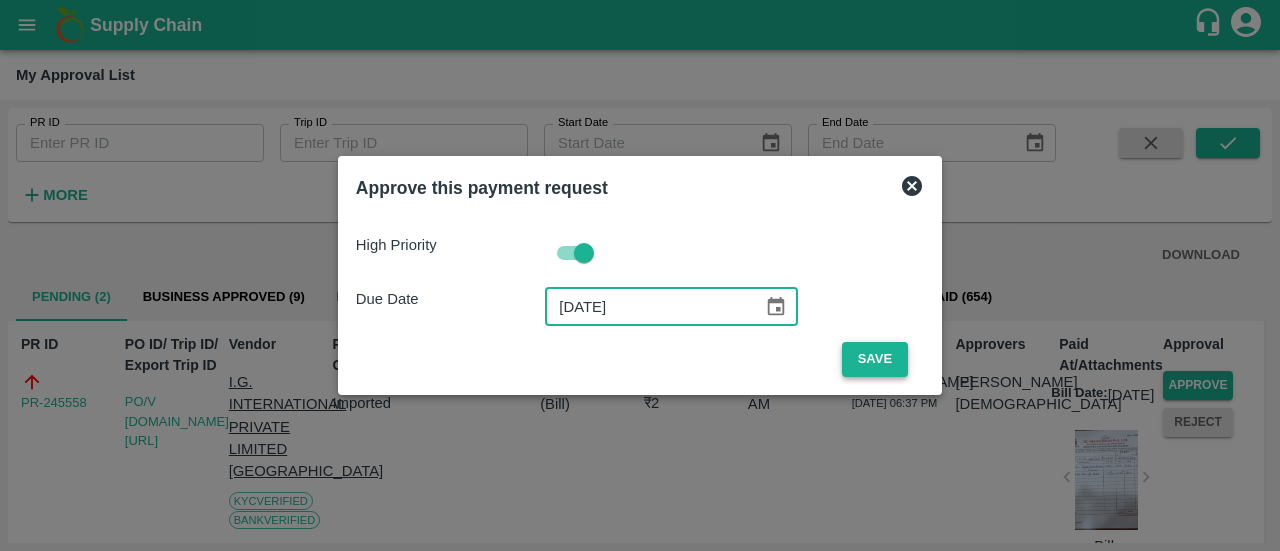 type on "[DATE]" 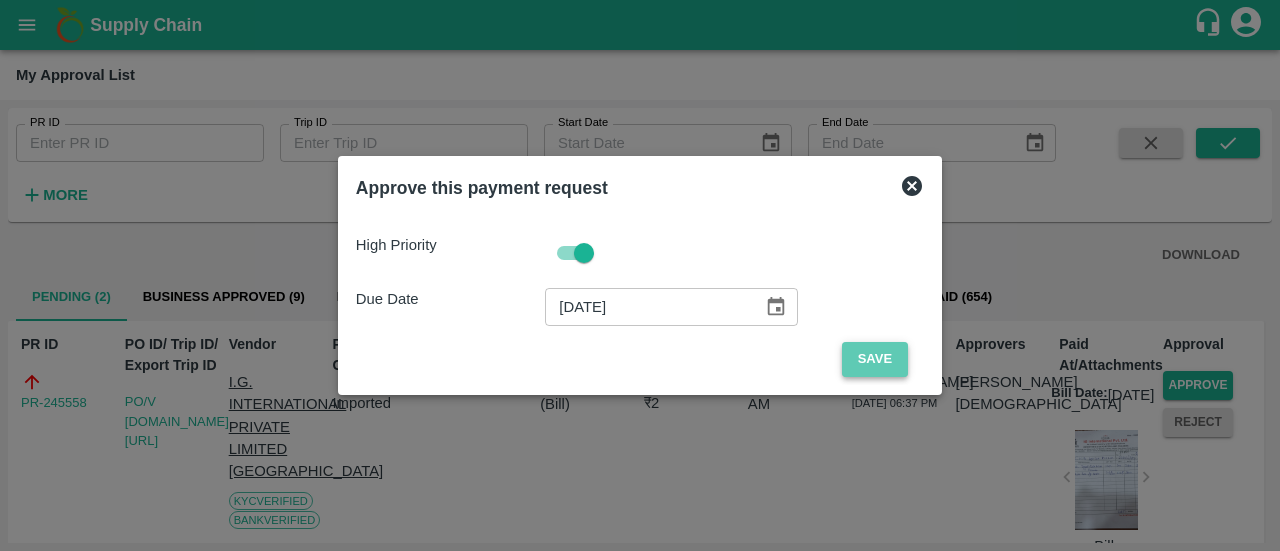 click on "Save" at bounding box center (875, 359) 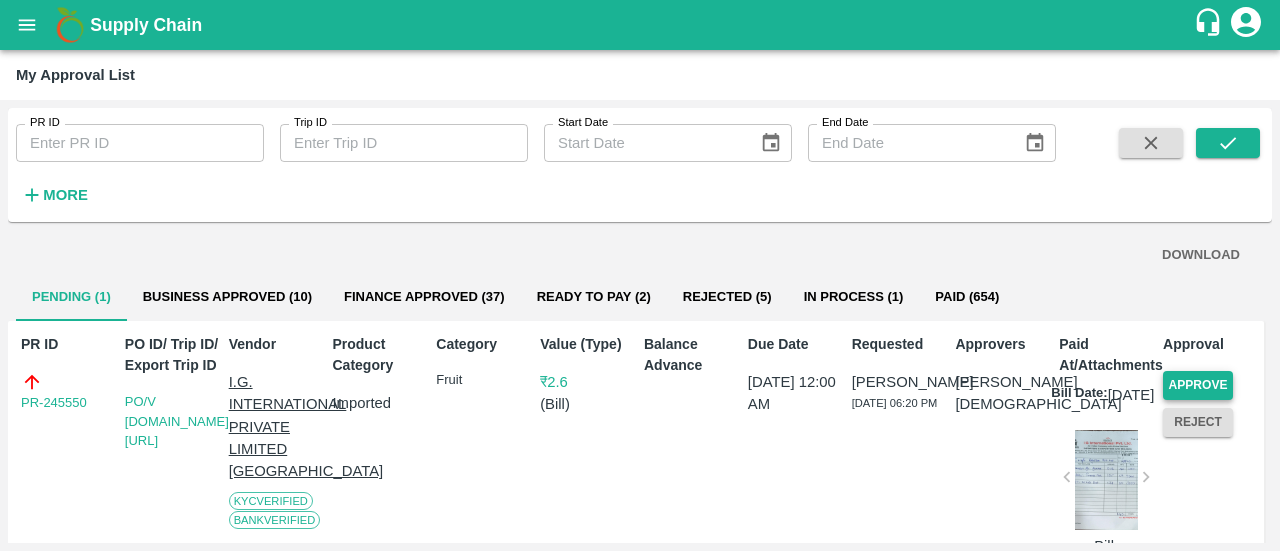 click on "Approve" at bounding box center (1198, 385) 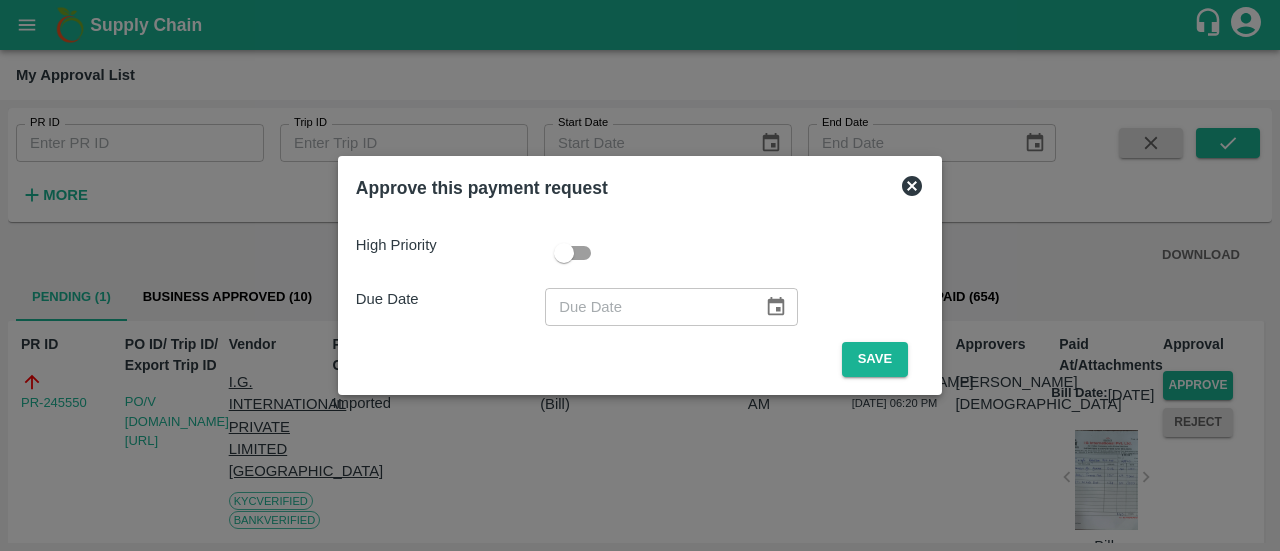 click at bounding box center (564, 253) 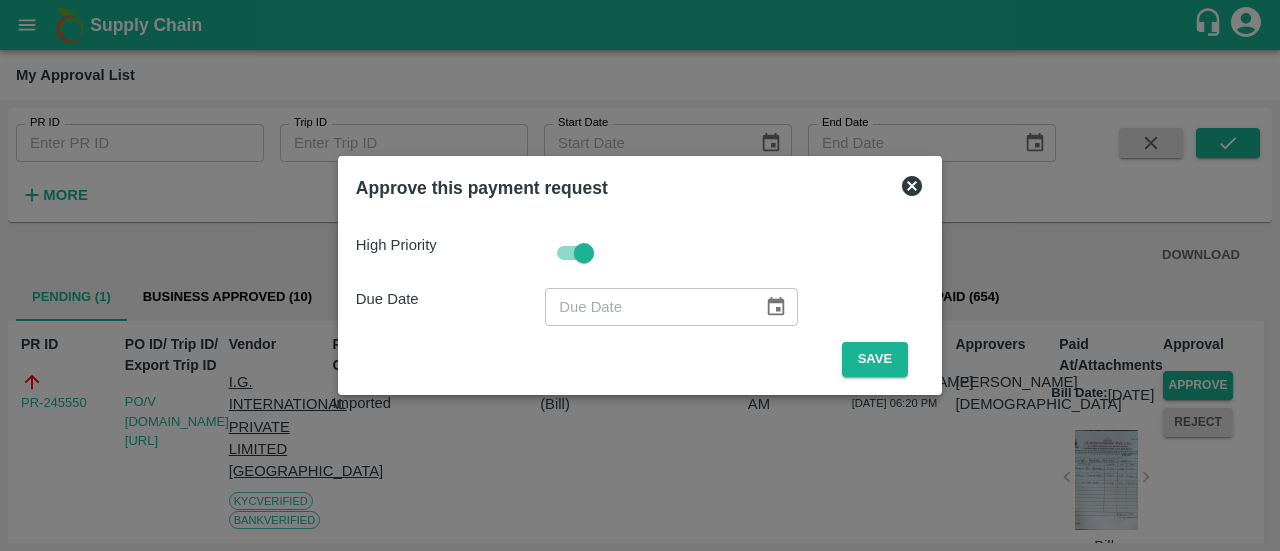 click 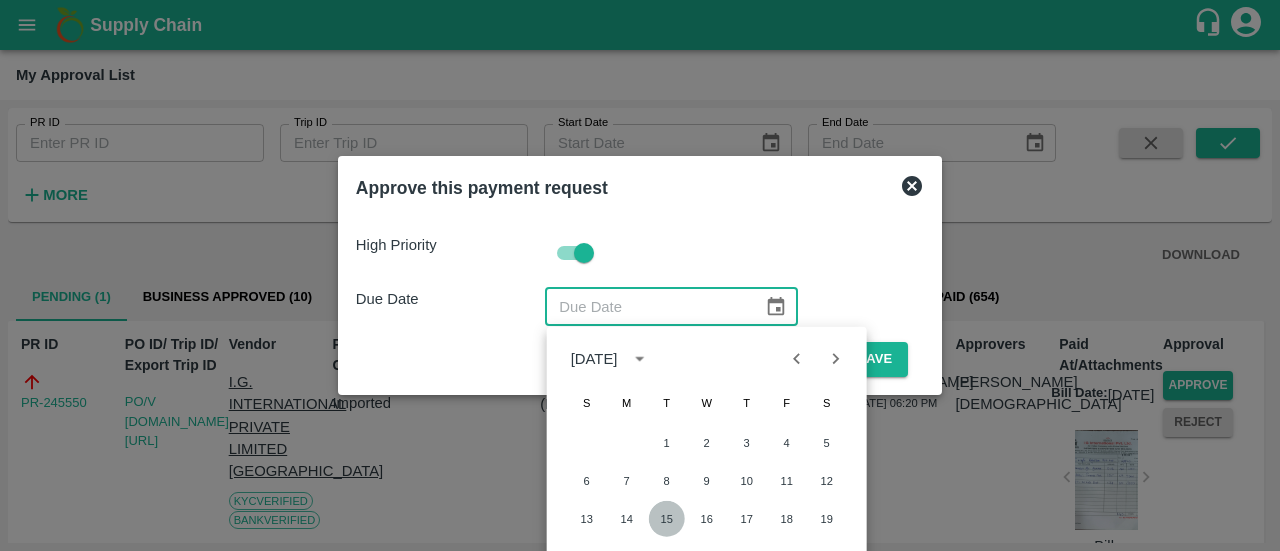 click on "15" at bounding box center [667, 519] 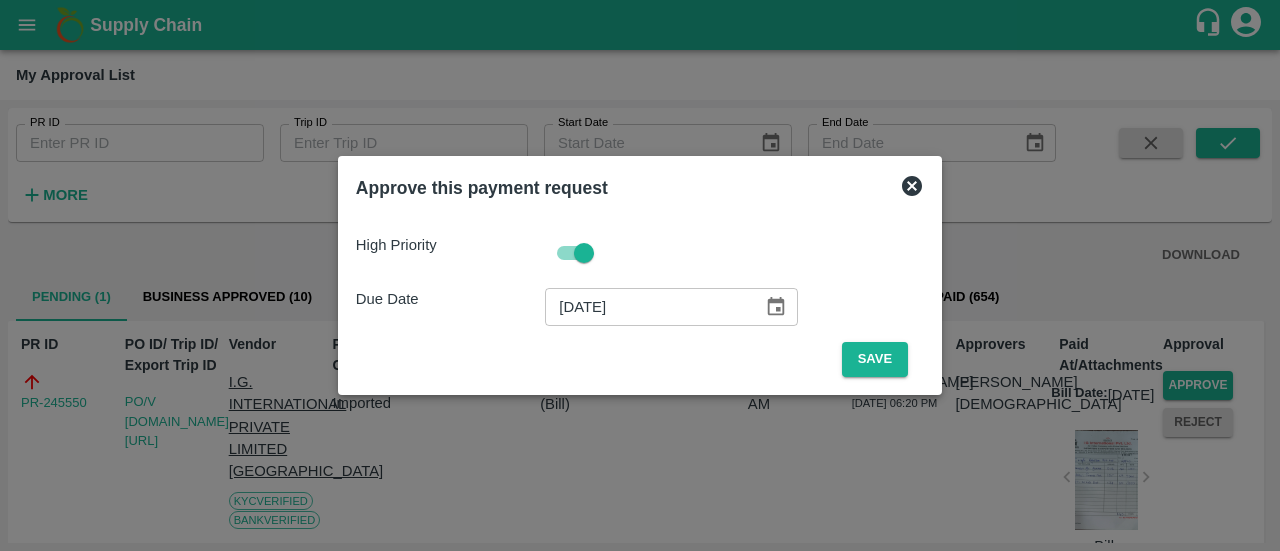 click on "[DATE]" at bounding box center (647, 307) 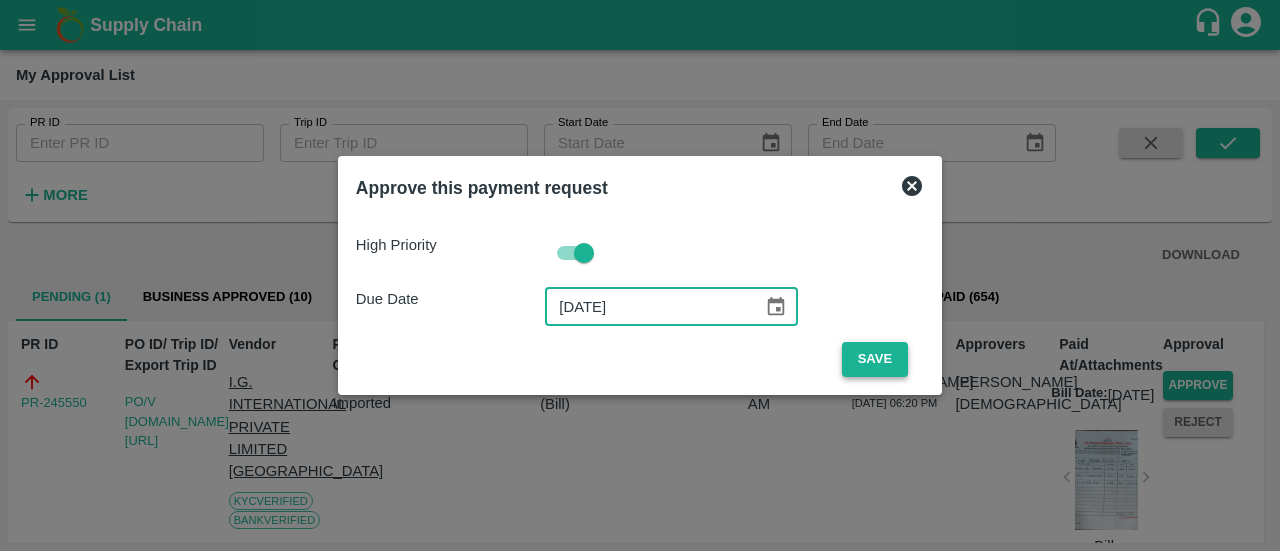 type on "[DATE]" 